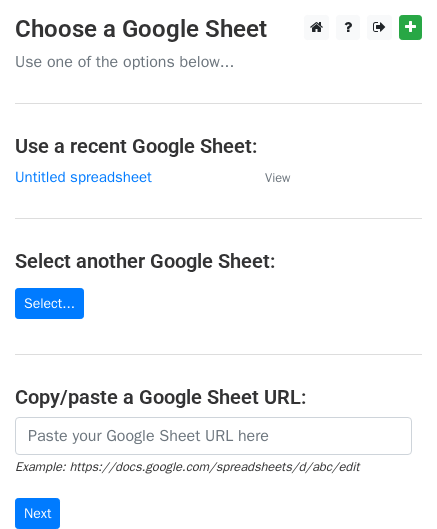 scroll, scrollTop: 0, scrollLeft: 0, axis: both 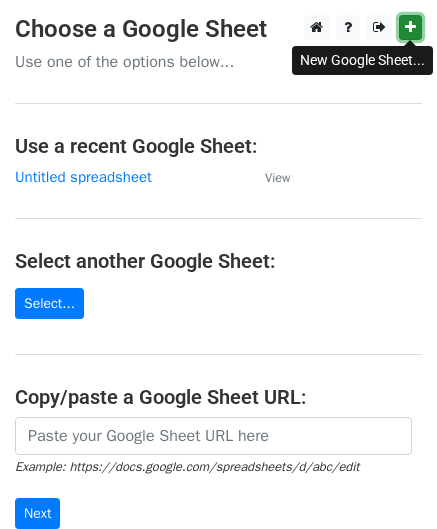 click at bounding box center [410, 27] 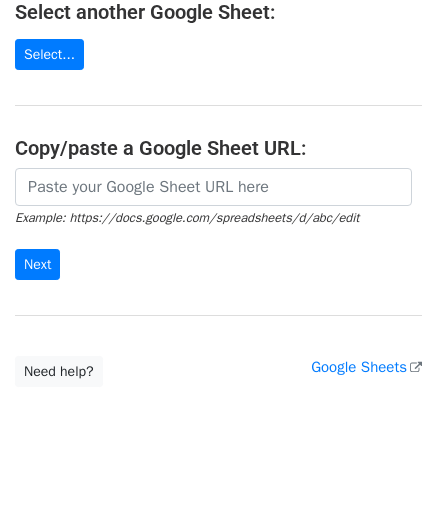 scroll, scrollTop: 262, scrollLeft: 0, axis: vertical 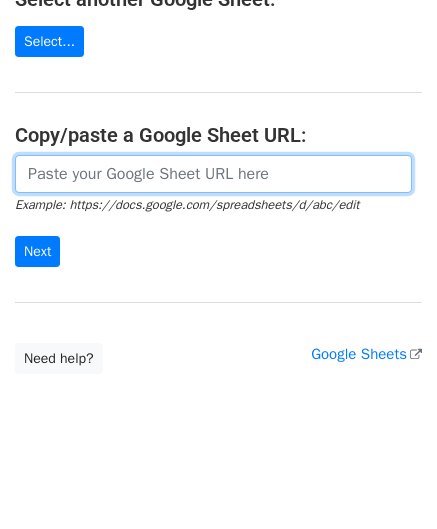 click at bounding box center (213, 174) 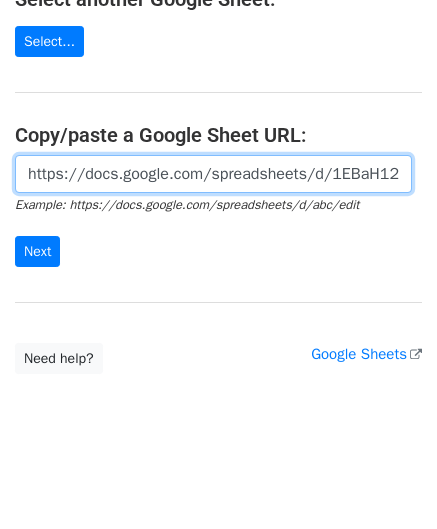 scroll, scrollTop: 0, scrollLeft: 485, axis: horizontal 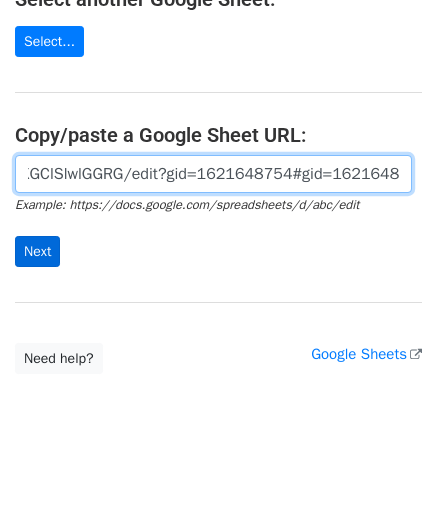 type on "https://docs.google.com/spreadsheets/d/1EBaH12GYgdeuLyliyFe_XGClSlwlGGRG/edit?gid=1621648754#gid=1621648754" 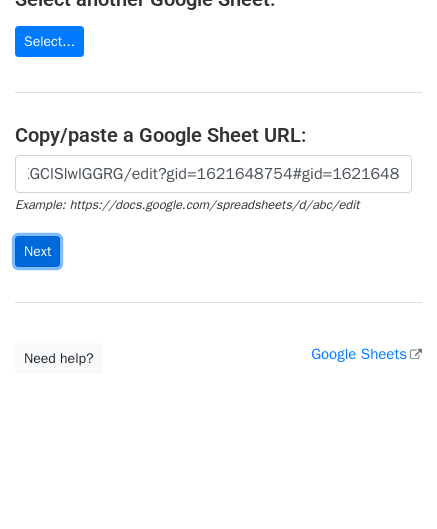 click on "Next" at bounding box center (37, 251) 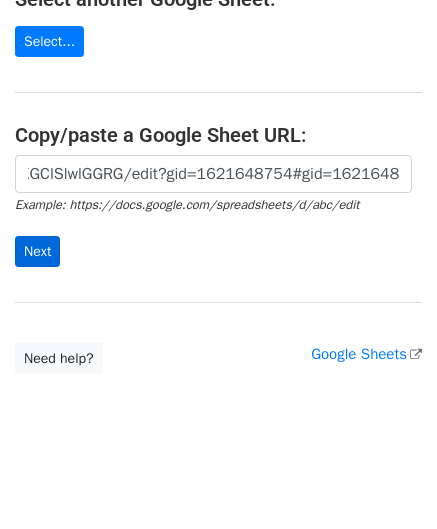 scroll, scrollTop: 0, scrollLeft: 0, axis: both 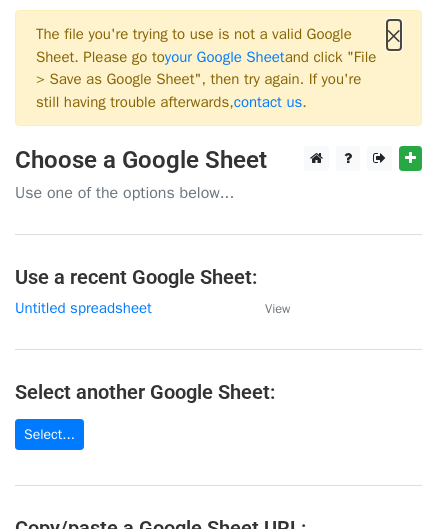 click on "×" at bounding box center (394, 35) 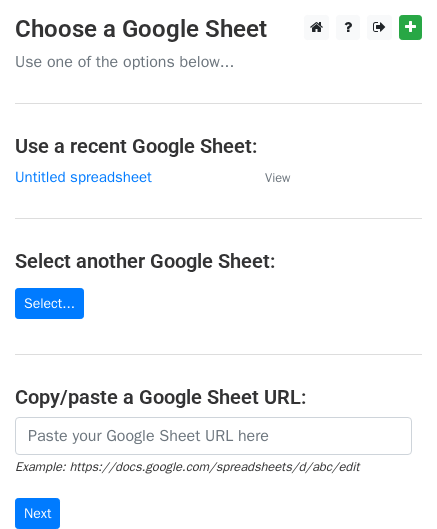 scroll, scrollTop: 262, scrollLeft: 0, axis: vertical 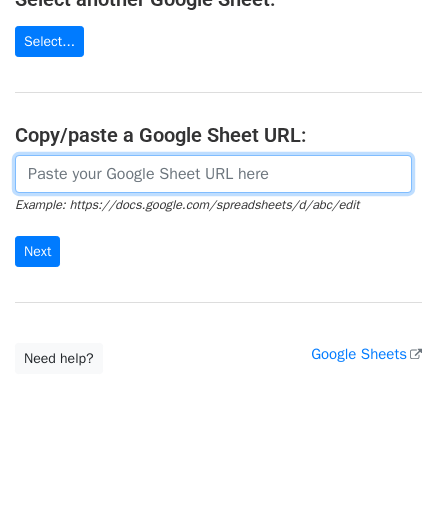 click at bounding box center (213, 174) 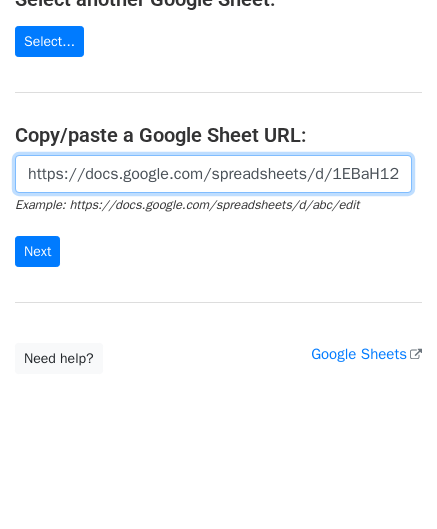 scroll, scrollTop: 0, scrollLeft: 485, axis: horizontal 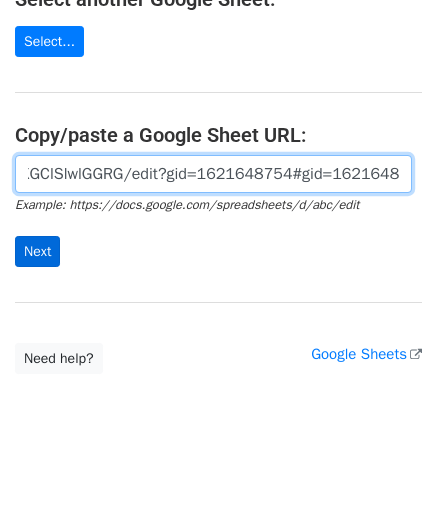 type on "https://docs.google.com/spreadsheets/d/1EBaH12GYgdeuLyliyFe_XGClSlwlGGRG/edit?gid=1621648754#gid=1621648754" 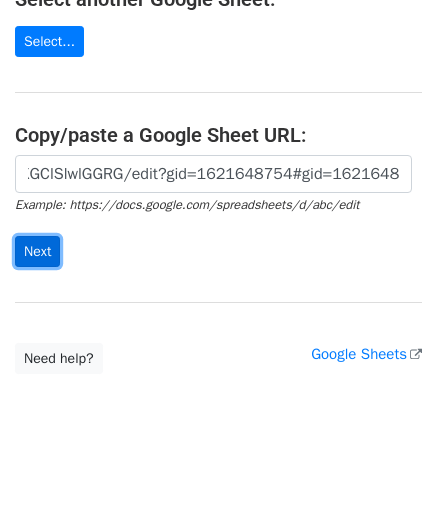 click on "Next" at bounding box center [37, 251] 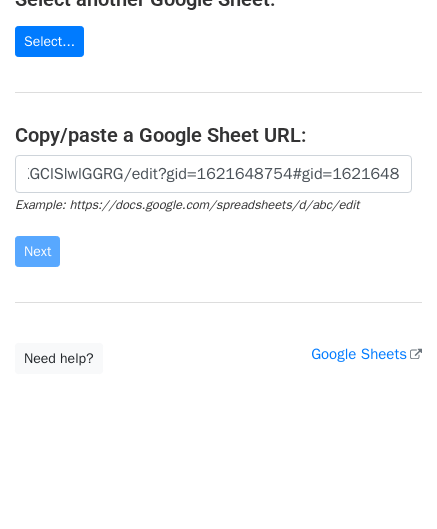 scroll, scrollTop: 0, scrollLeft: 0, axis: both 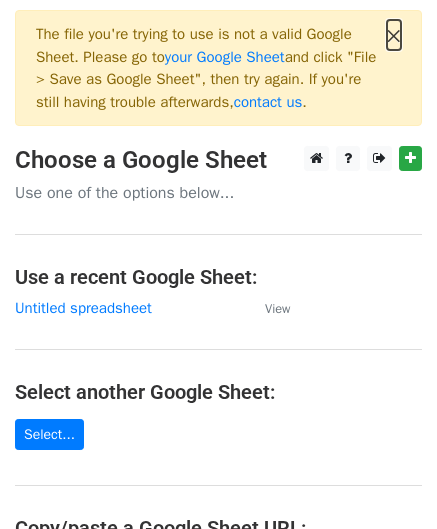 click on "×" at bounding box center [394, 35] 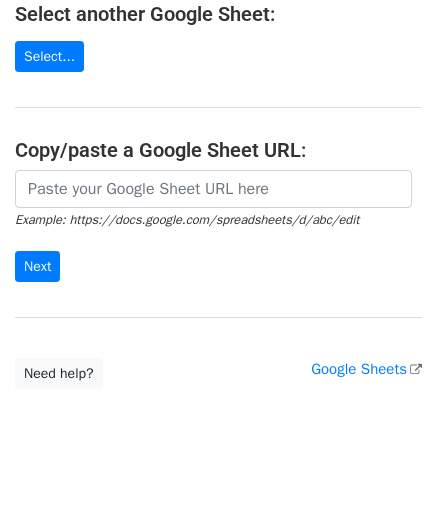 scroll, scrollTop: 249, scrollLeft: 0, axis: vertical 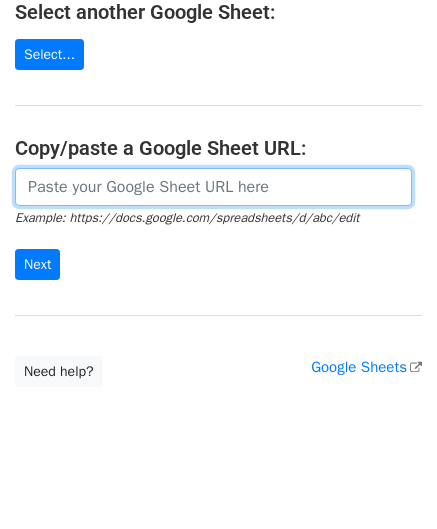 click at bounding box center [213, 187] 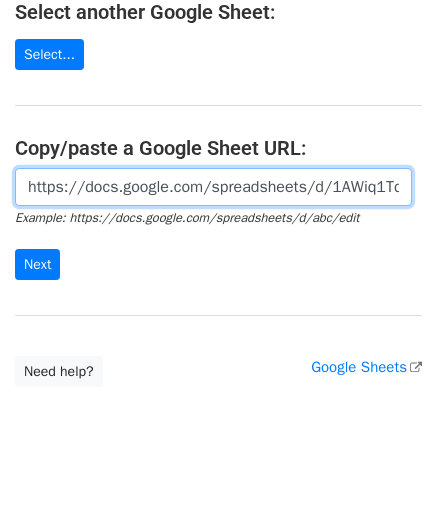 scroll, scrollTop: 0, scrollLeft: 608, axis: horizontal 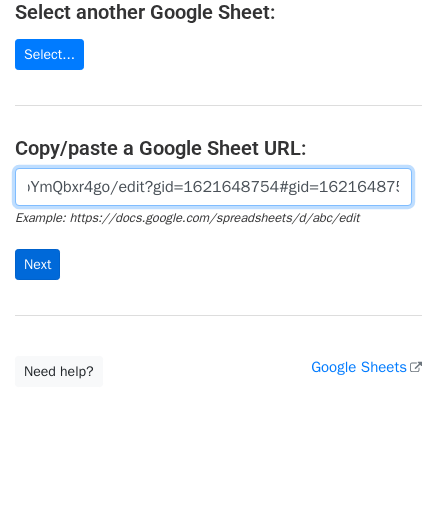 type on "https://docs.google.com/spreadsheets/d/1AWiq1TqYoHd2FAxgYw8f3mgCnNcEFVYfpbYmQbxr4go/edit?gid=1621648754#gid=1621648754" 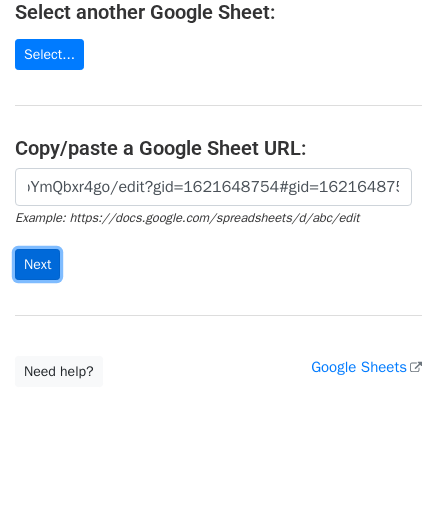 click on "Next" at bounding box center (37, 264) 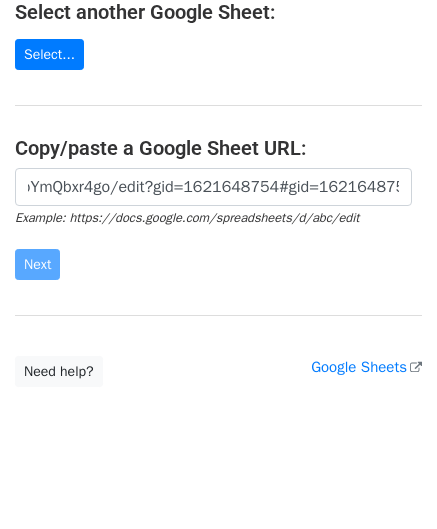 scroll, scrollTop: 0, scrollLeft: 0, axis: both 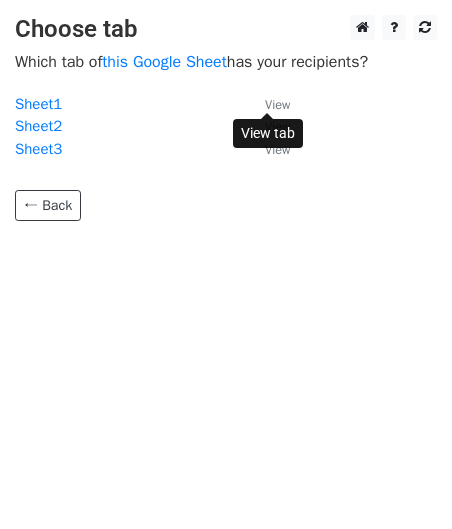 click on "View" at bounding box center (277, 105) 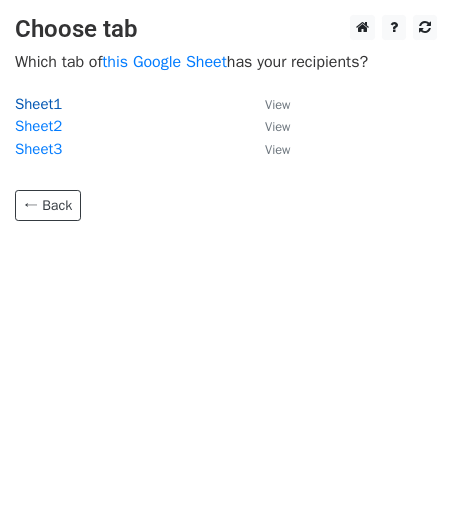 click on "Sheet1" at bounding box center [38, 104] 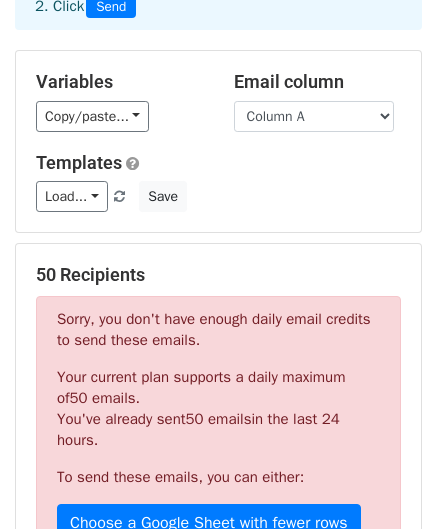 scroll, scrollTop: 138, scrollLeft: 0, axis: vertical 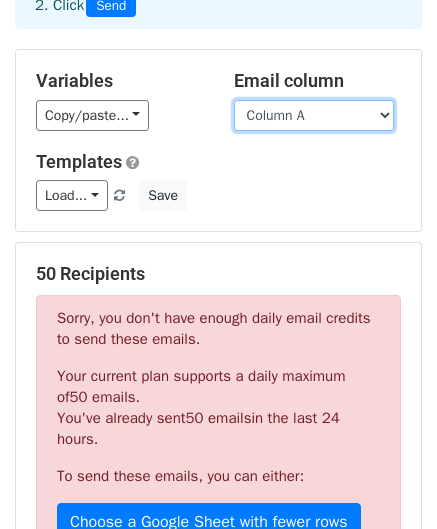 click on "Column A
Column B
Column C
Column D
Column E
Column F
Column G
Column H" at bounding box center [314, 115] 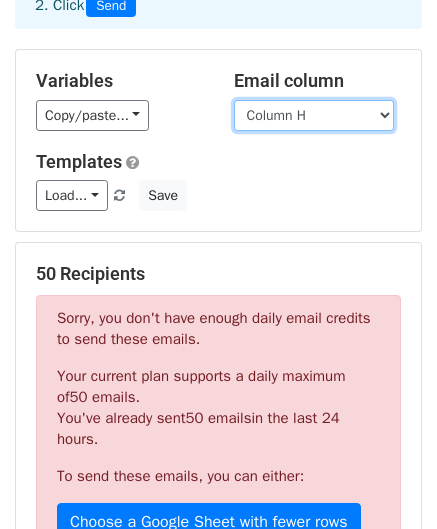 click on "Column A
Column B
Column C
Column D
Column E
Column F
Column G
Column H" at bounding box center (314, 115) 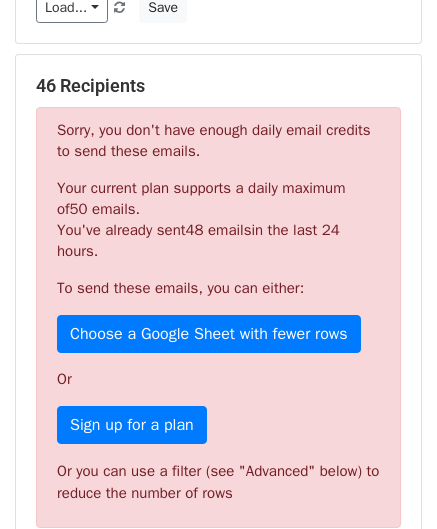 scroll, scrollTop: 0, scrollLeft: 0, axis: both 